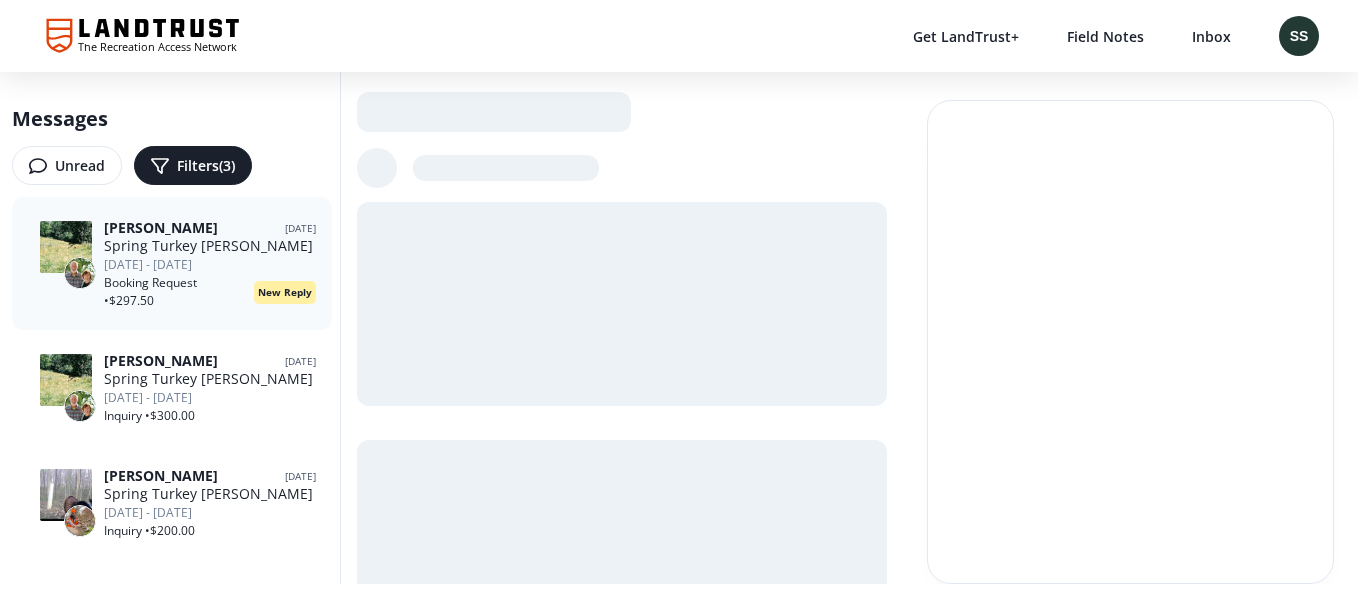 scroll, scrollTop: 0, scrollLeft: 0, axis: both 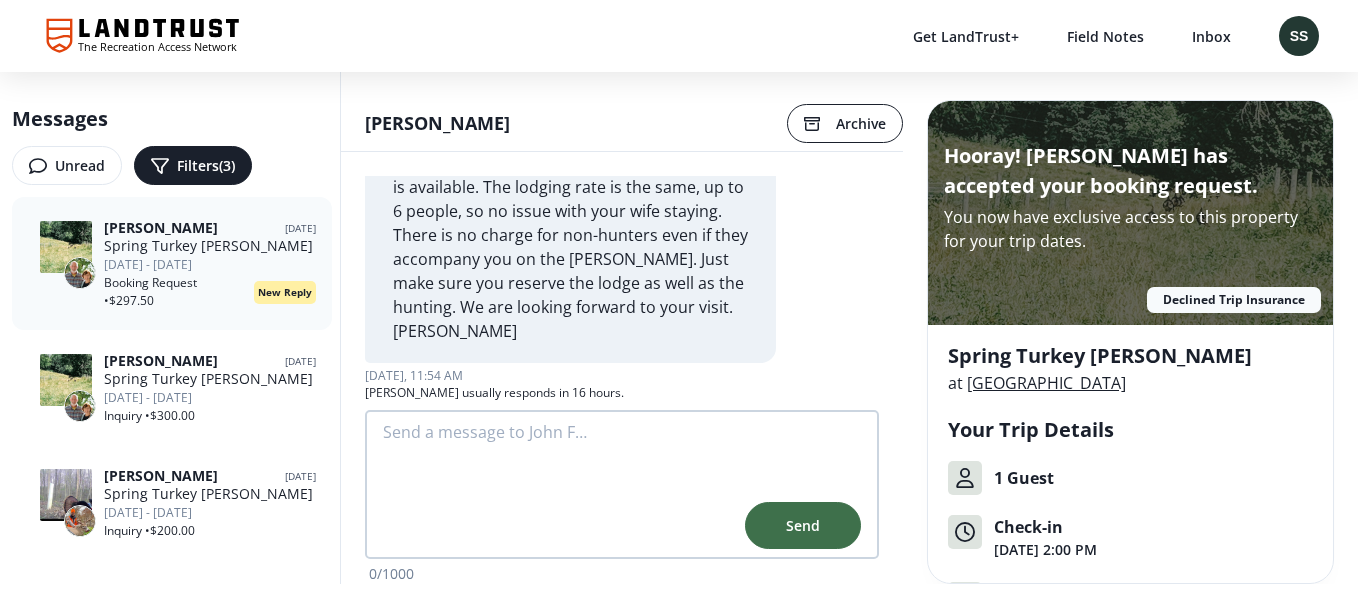 click on "[GEOGRAPHIC_DATA]" at bounding box center (1046, 383) 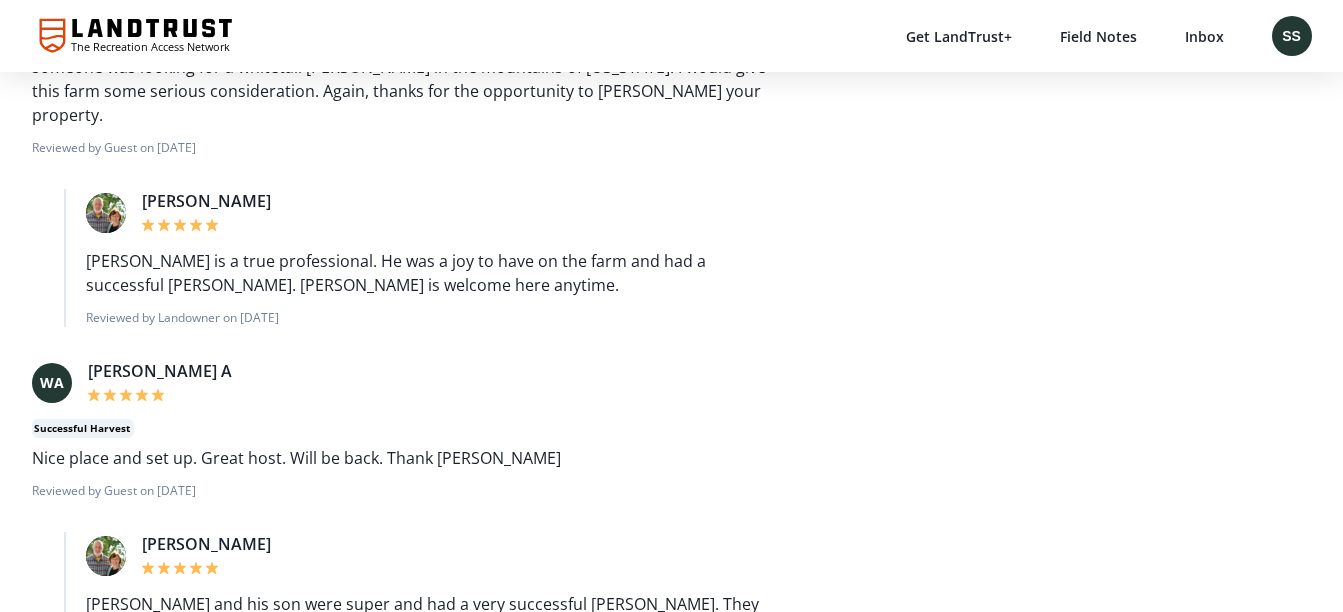 scroll, scrollTop: 5295, scrollLeft: 0, axis: vertical 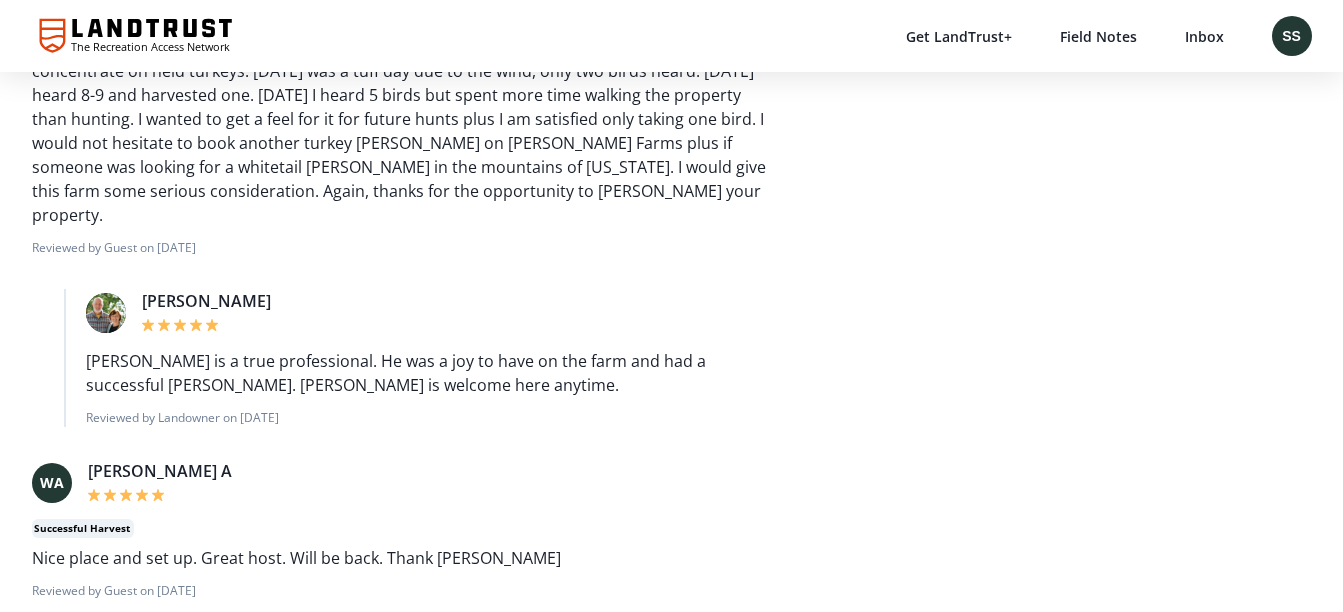click at bounding box center (352, 1460) 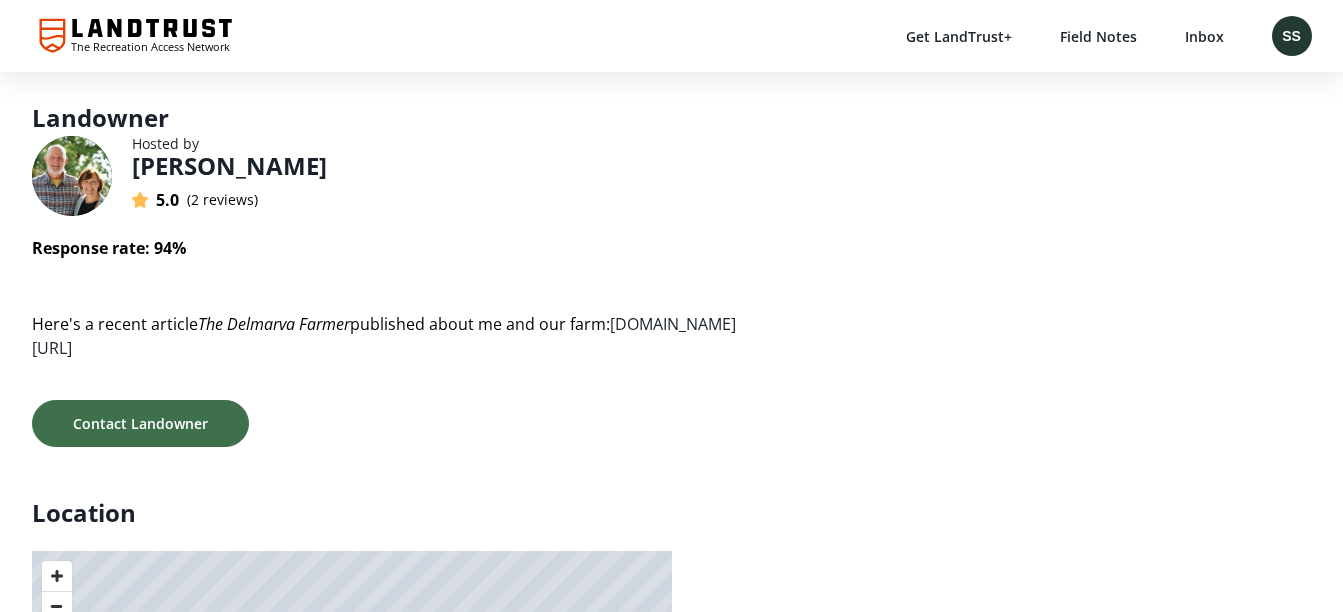 scroll, scrollTop: 6639, scrollLeft: 0, axis: vertical 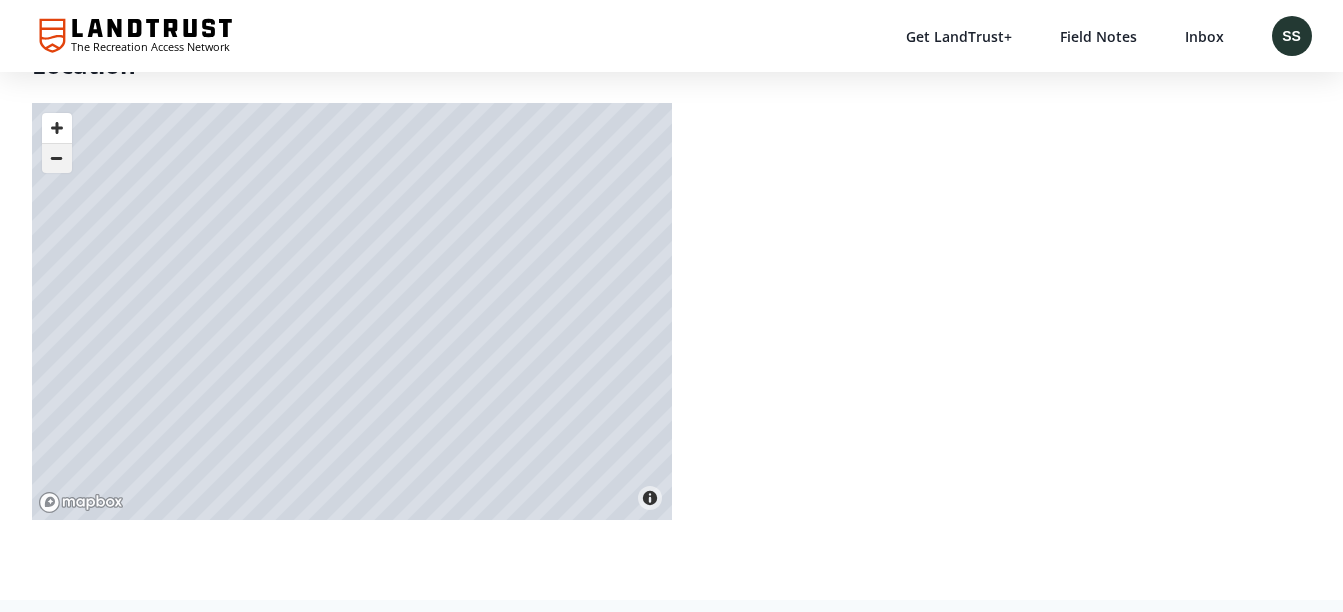 click at bounding box center (57, 158) 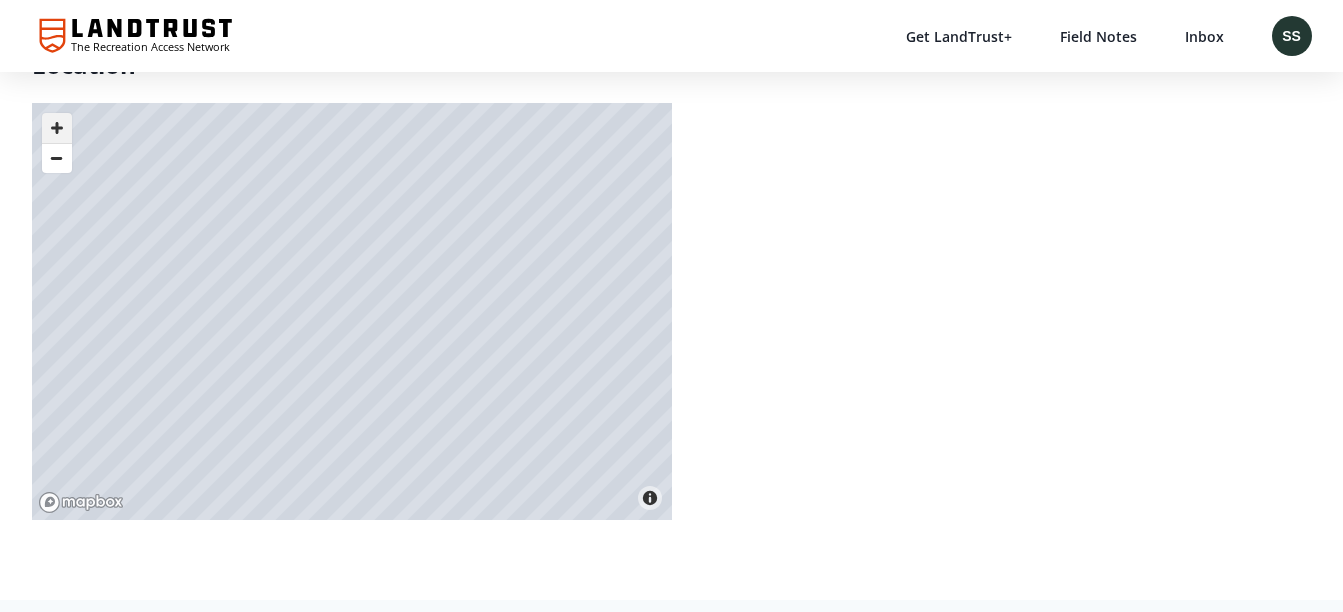 click at bounding box center [57, 128] 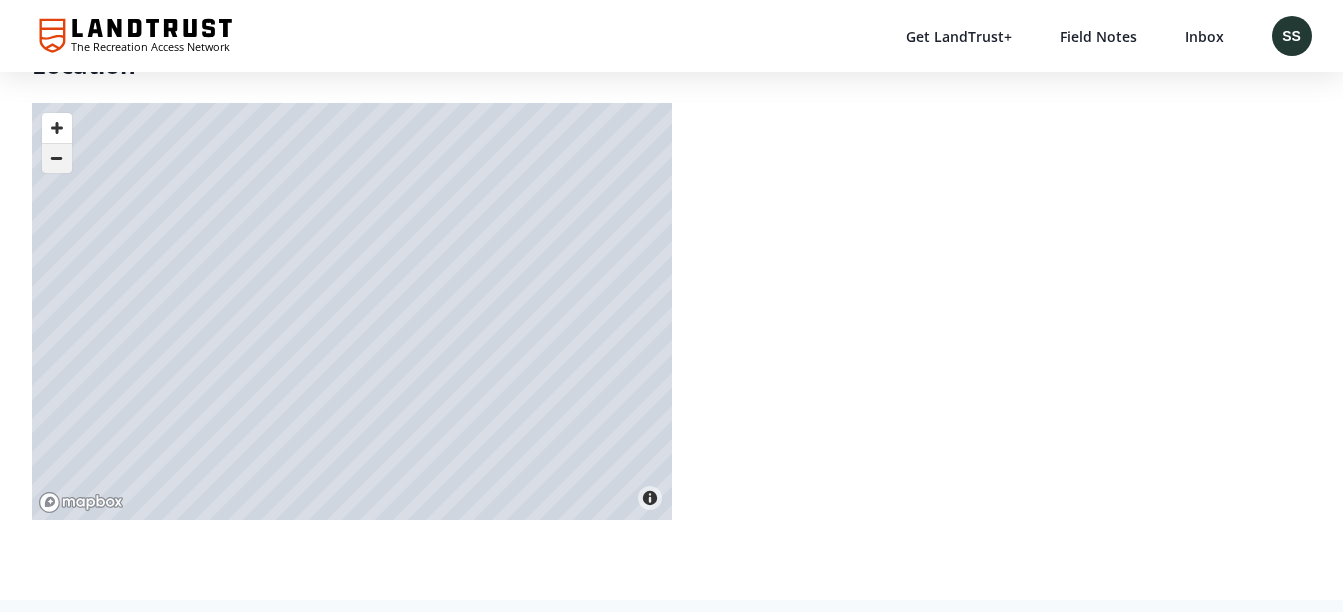 click at bounding box center [57, 158] 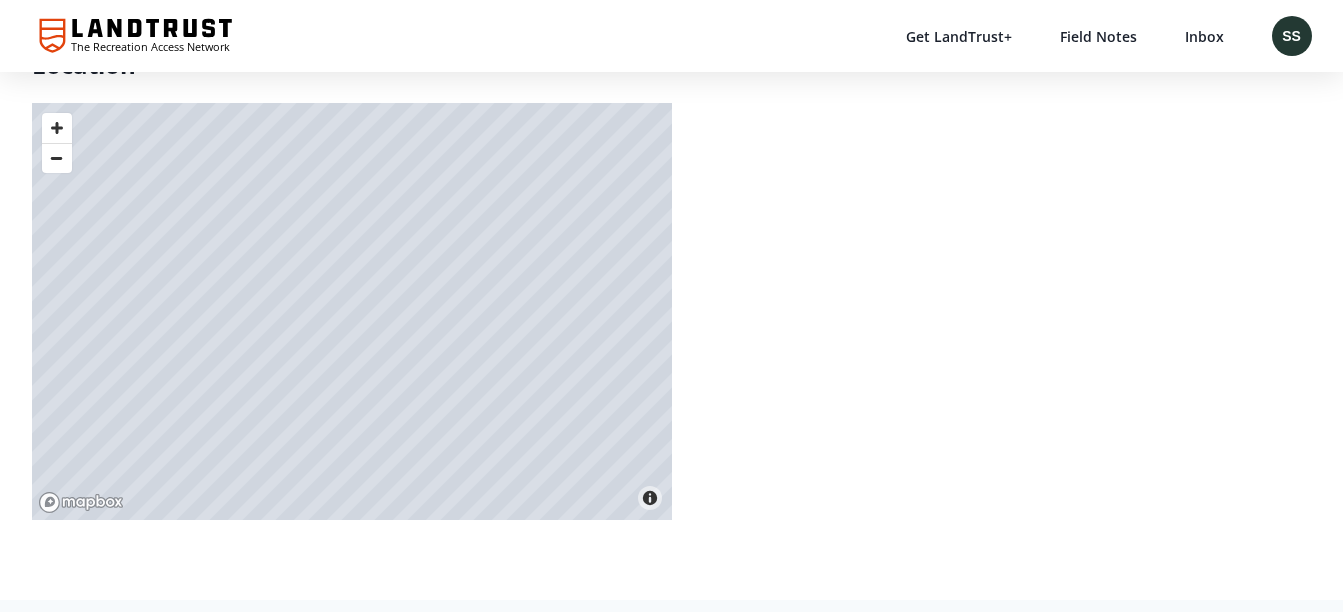 click on "SS" at bounding box center [1291, 36] 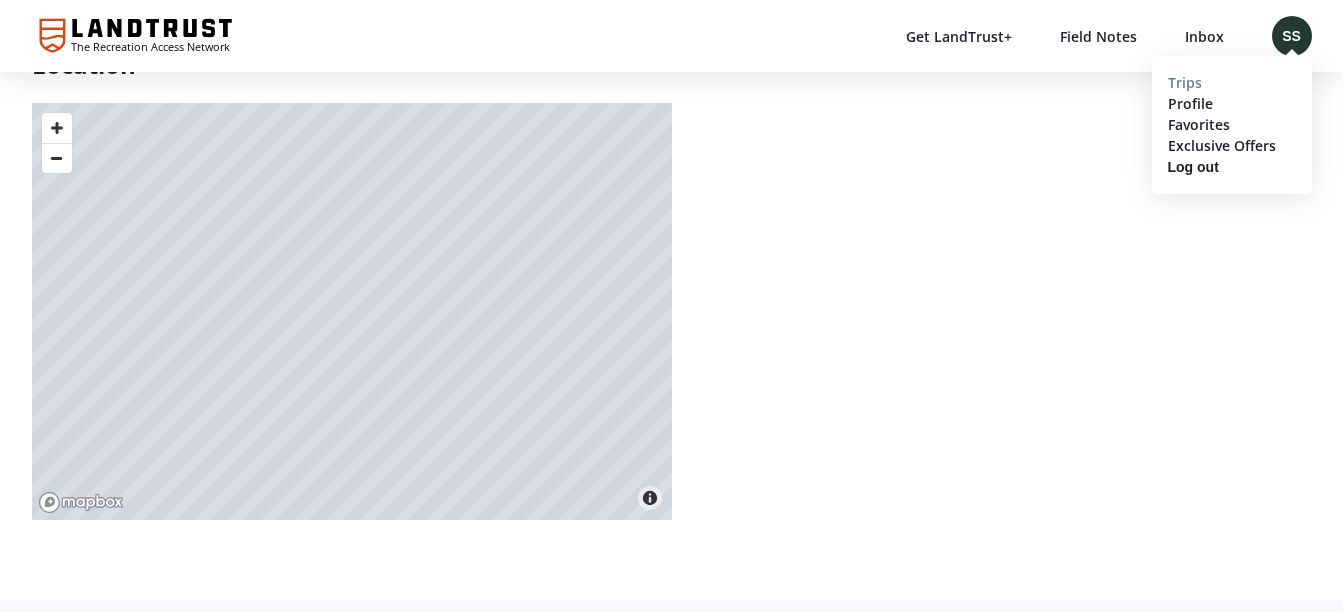 click on "Trips" at bounding box center [1185, 82] 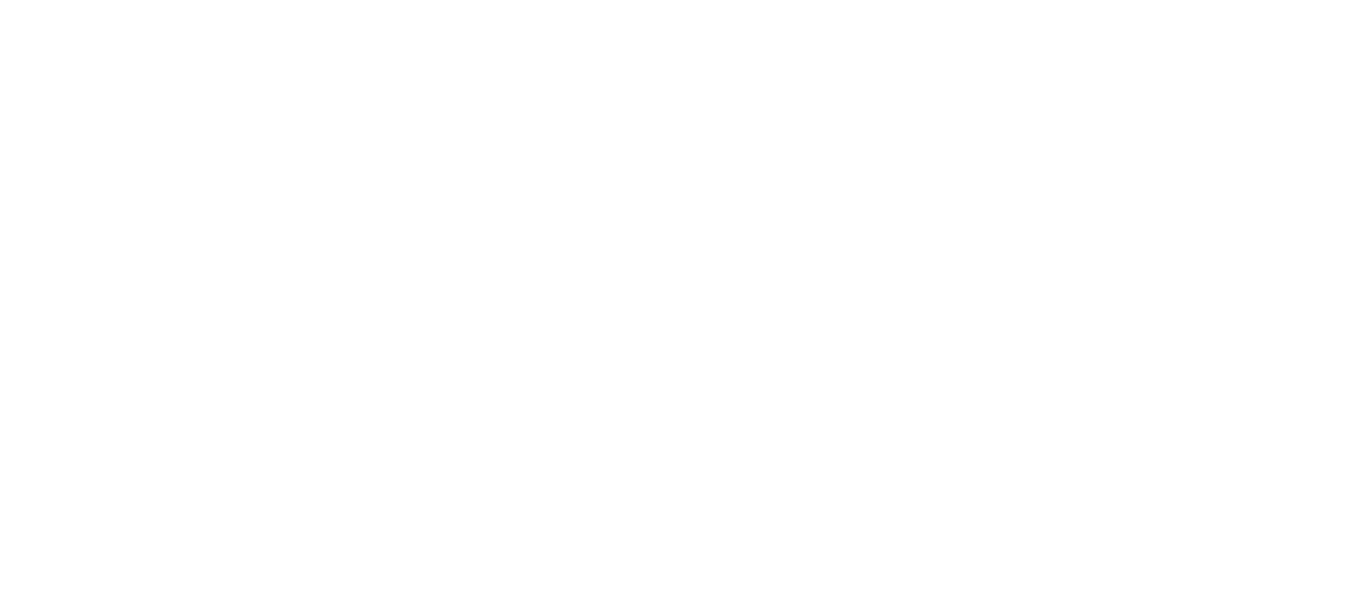 scroll, scrollTop: 0, scrollLeft: 0, axis: both 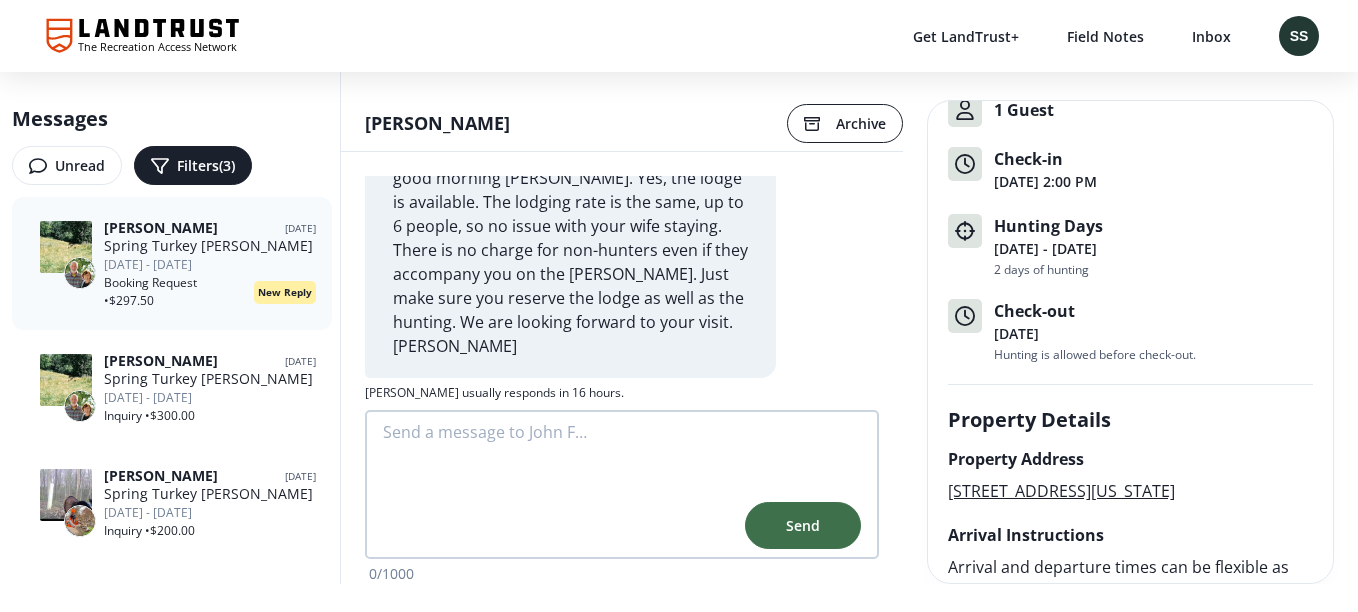 click on "[STREET_ADDRESS][US_STATE]" at bounding box center (1061, 491) 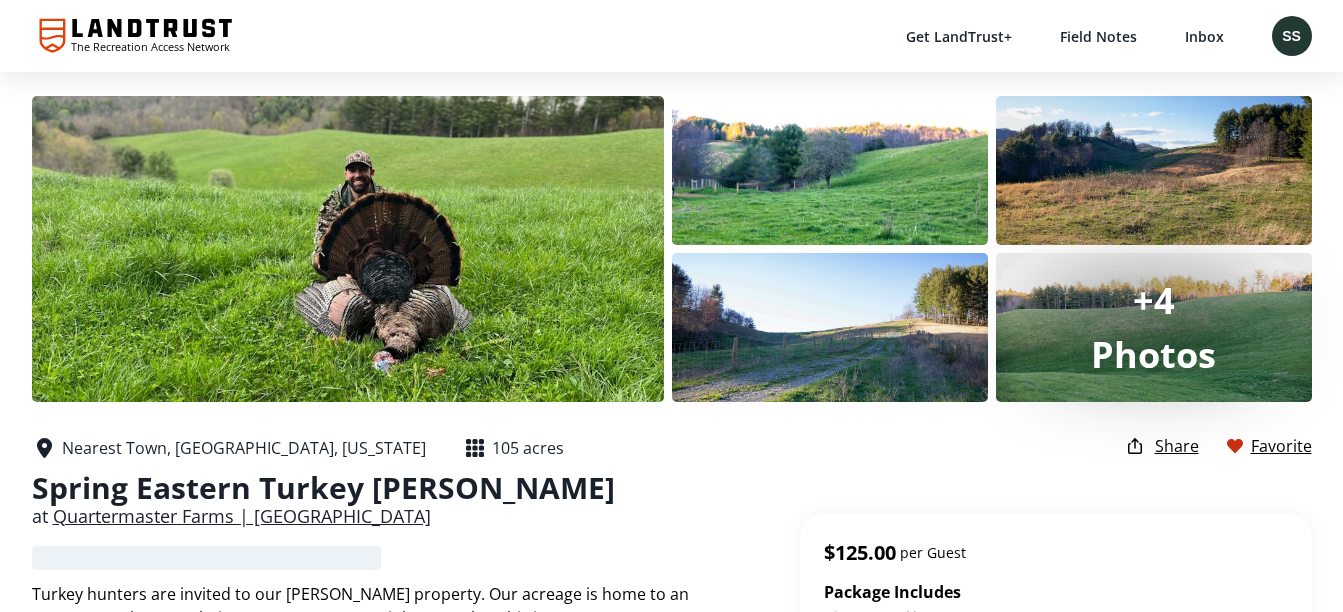 scroll, scrollTop: 0, scrollLeft: 0, axis: both 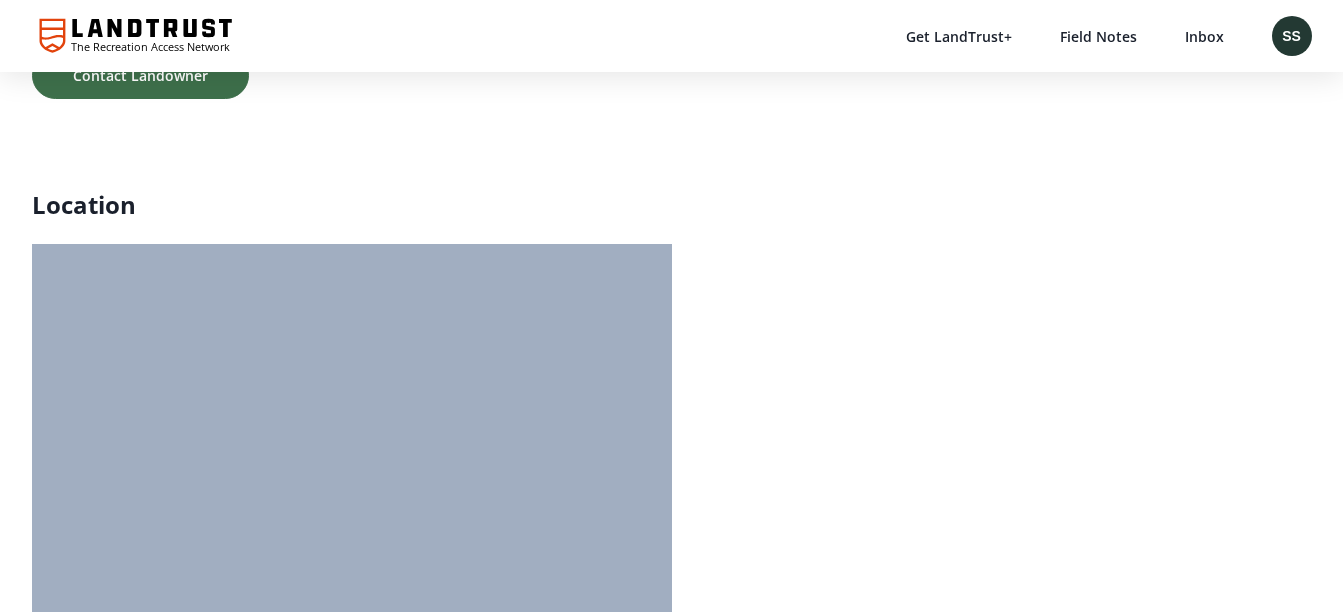 click at bounding box center (352, 257) 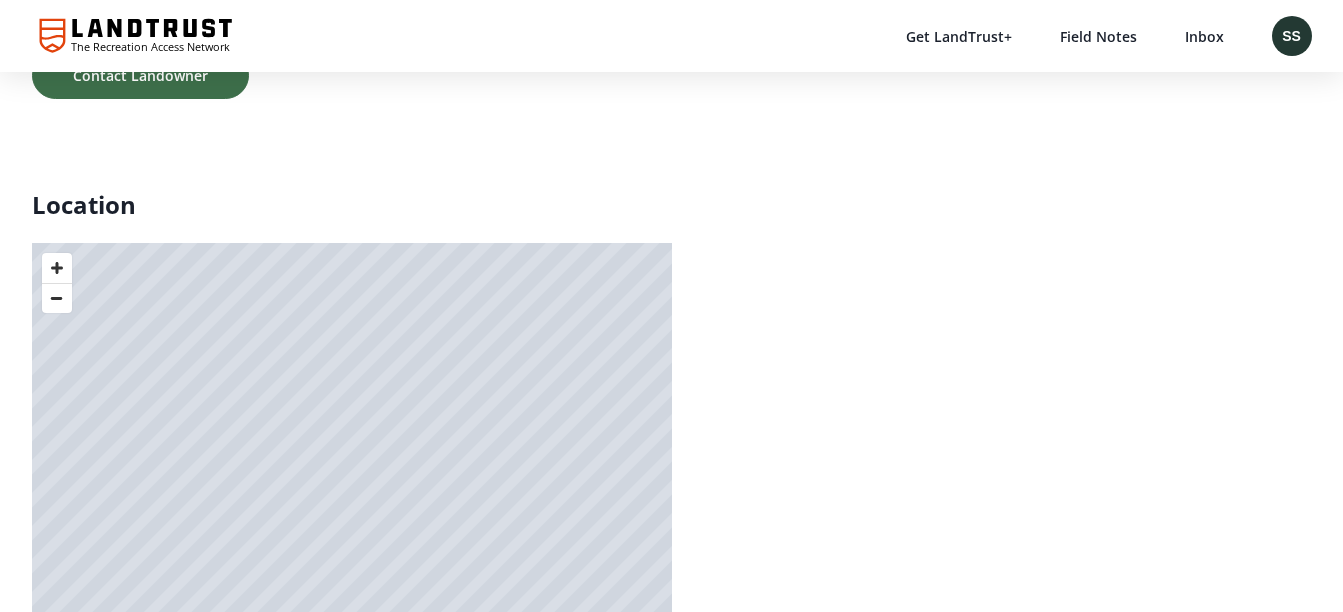 click on "© Mapbox   © OpenStreetMap   Improve this map" at bounding box center [384, 451] 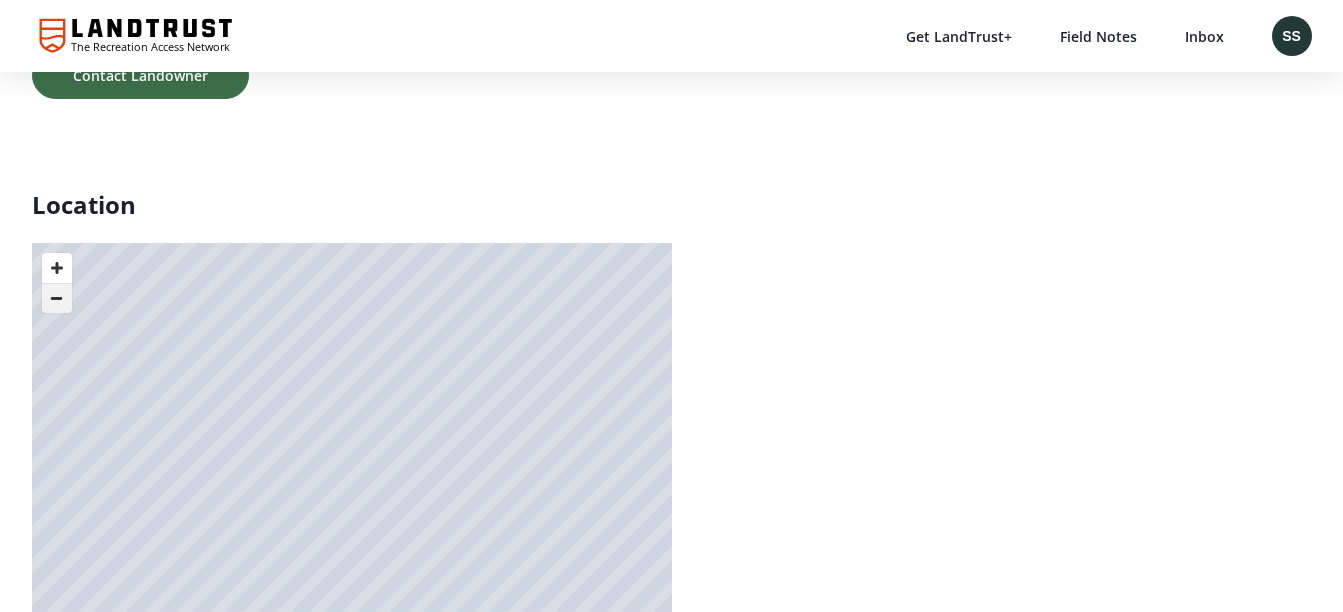 click at bounding box center (57, 298) 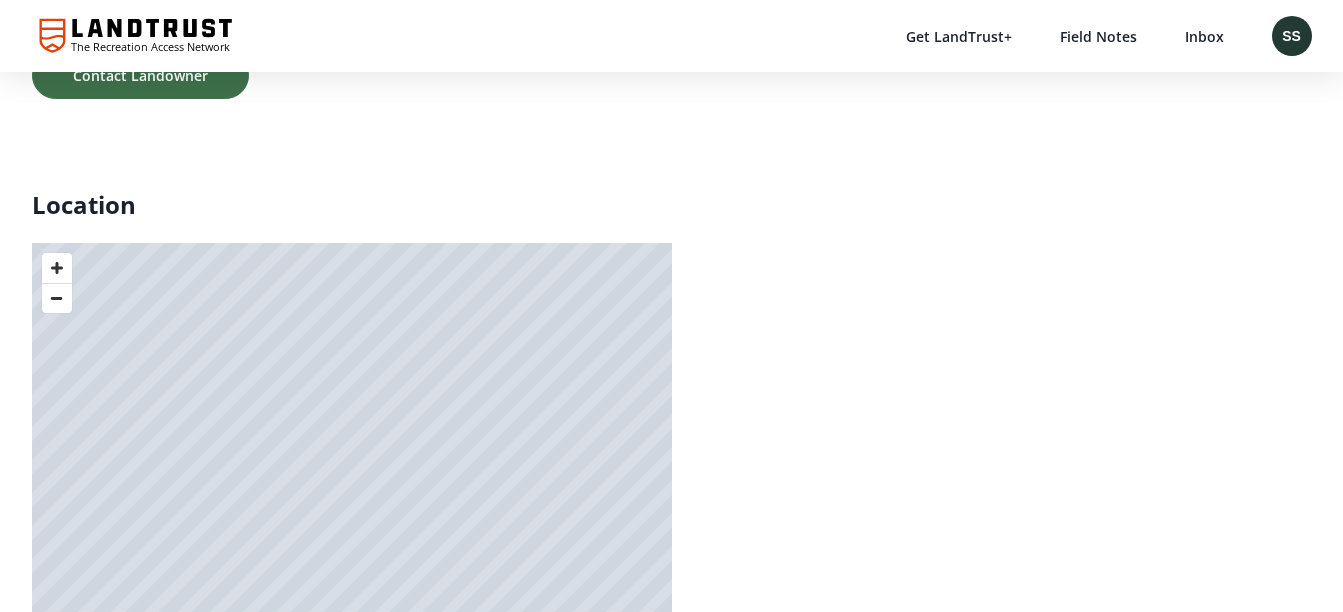 click on "The Recreation Access Network Share The Recreation Access Network Get LandTrust+ Field Notes Inbox SS Trips Profile Favorites Exclusive Offers Log out SS Shane S turfsideup70@yahoo.com Inbox Trips Profile Favorites Exclusive Offers Help Get LandTrust+ Field Notes Logout +4 Photos Nearest Town, Crumpler, North Carolina  105 acres Spring Eastern Turkey Hunt at   Quartermaster Farms | Ashe County 4.7 (6 Reviews) • in  Crumpler, NC Package Includes 1 Guest 1 Day Share Favorite Turkey hunters are invited to our Ashe property. Our acreage is home to an AMAZING turkey population. Easterns are certainly smart, but this is a great spot to get on some birds and call in a nice Tom!
Package Details Turkey hunters are invited to our Ashe property. Our acreage is home to an AMAZING turkey population. Easterns are certainly smart, but this is a great spot to get on some birds and call in a nice Tom!
What's Included Species Turkey Hunting Method Firearms Archery Hunting Amenities Ground Blinds (2) Hunting Details   |" at bounding box center [671, -3231] 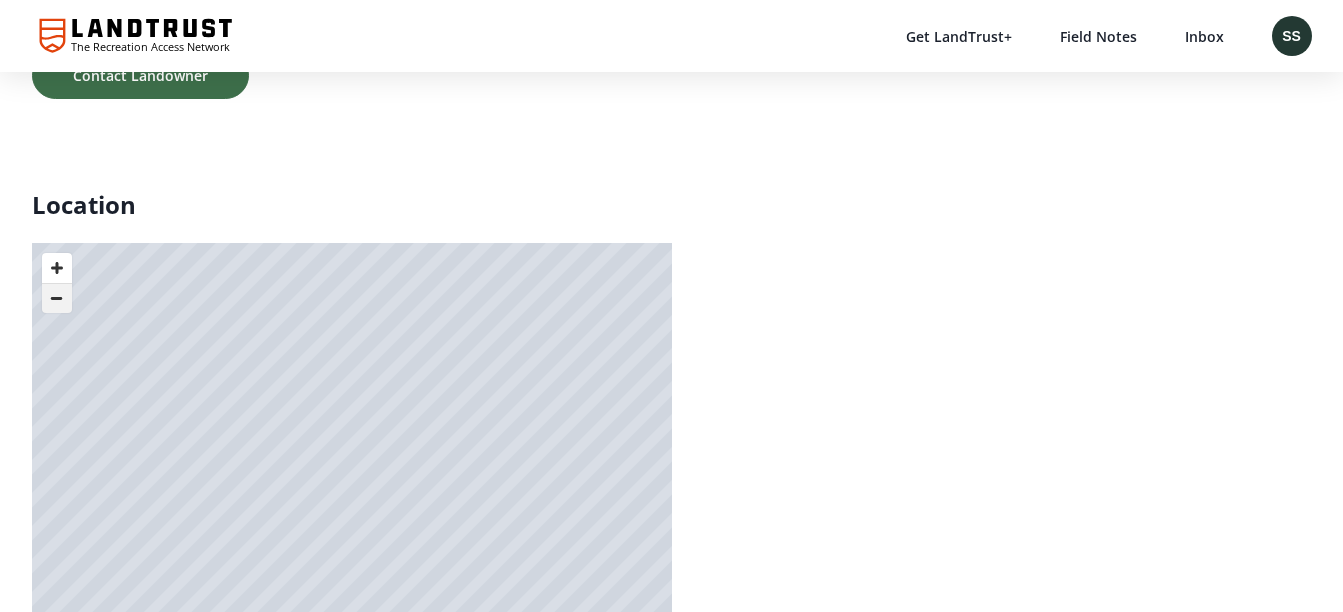 click at bounding box center [57, 298] 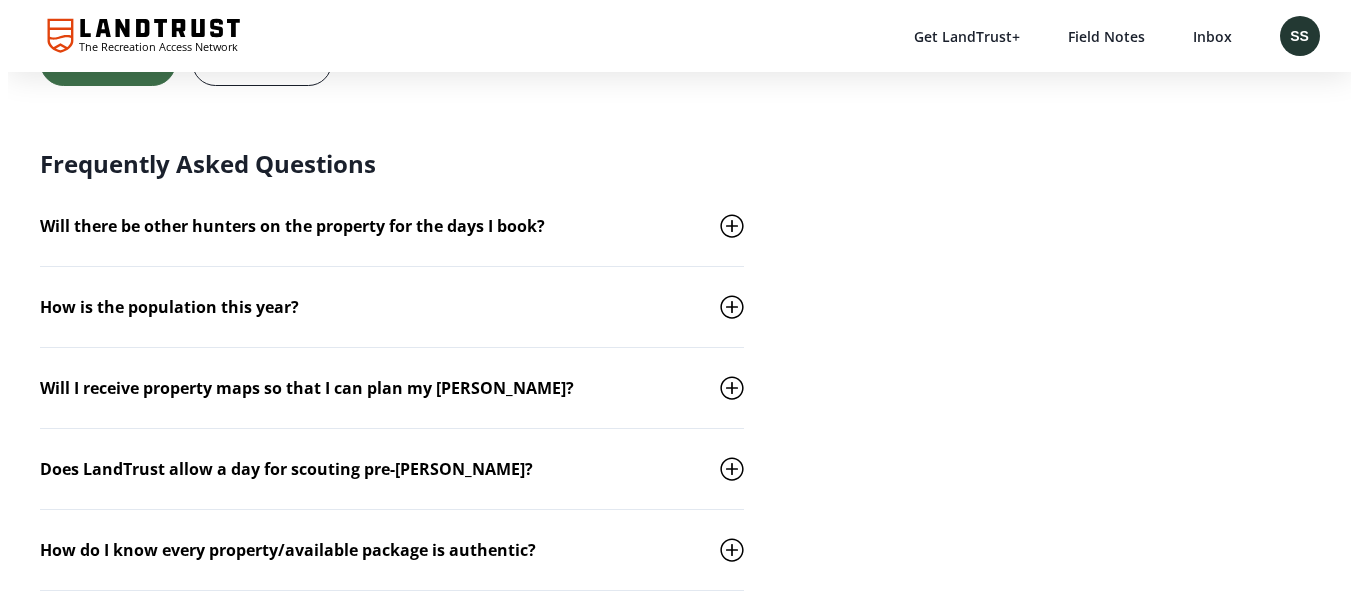 scroll, scrollTop: 0, scrollLeft: 0, axis: both 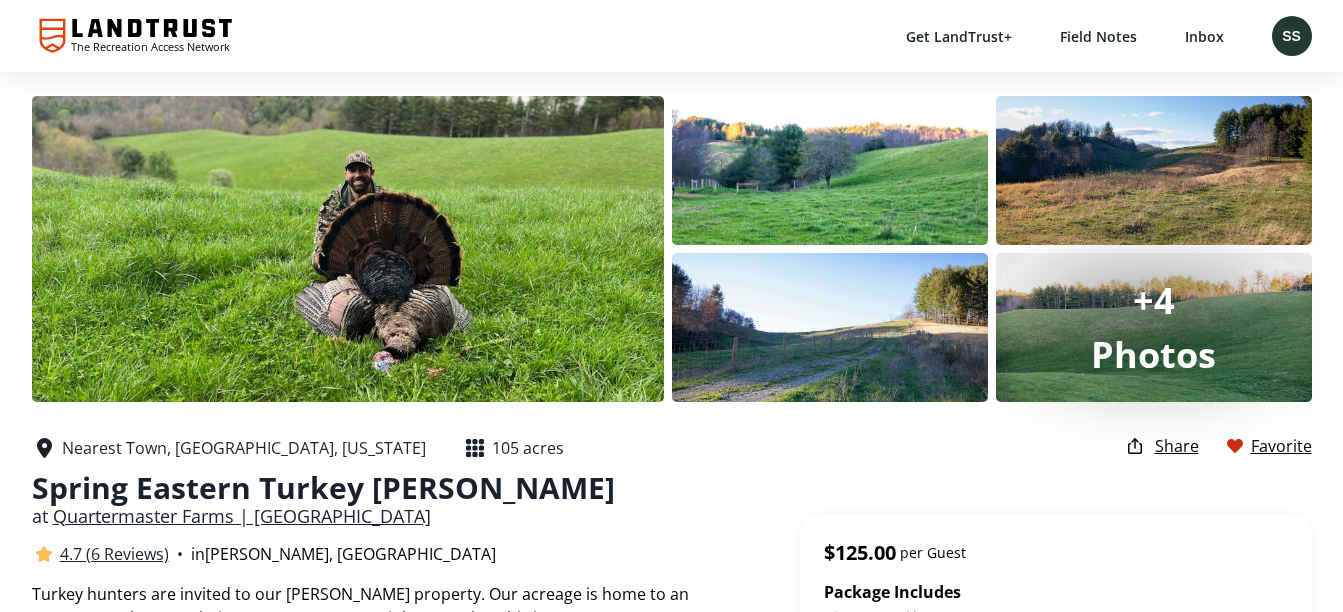 click on "SS" at bounding box center [1291, 36] 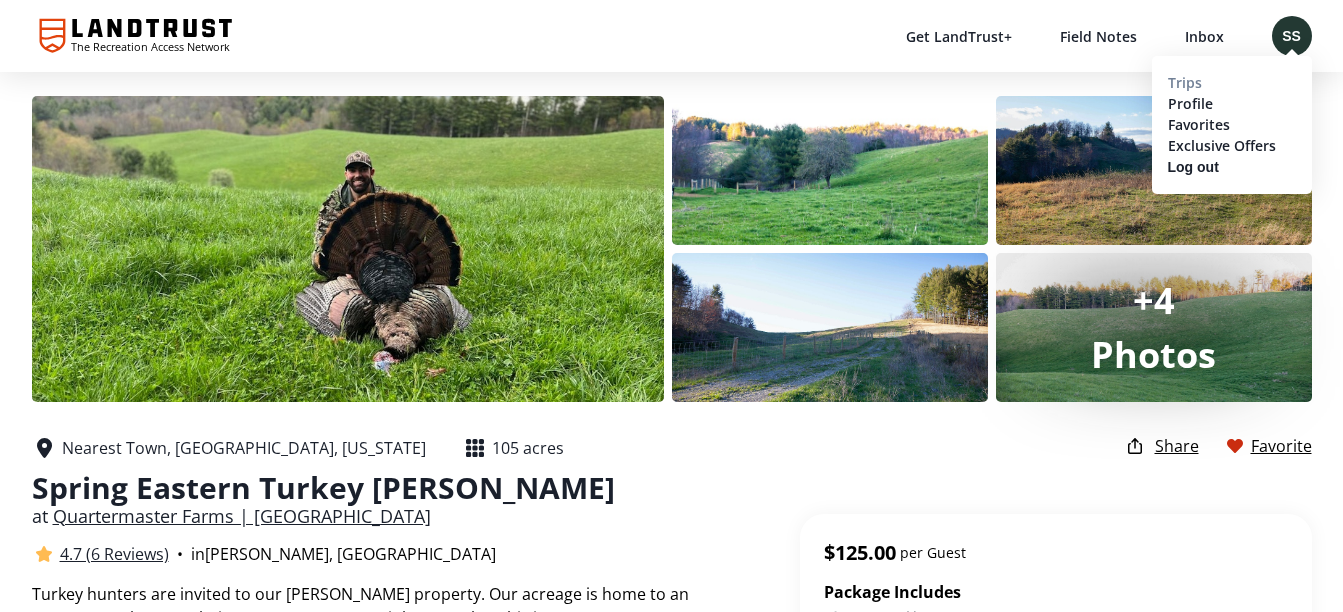 click on "Trips" at bounding box center (1185, 82) 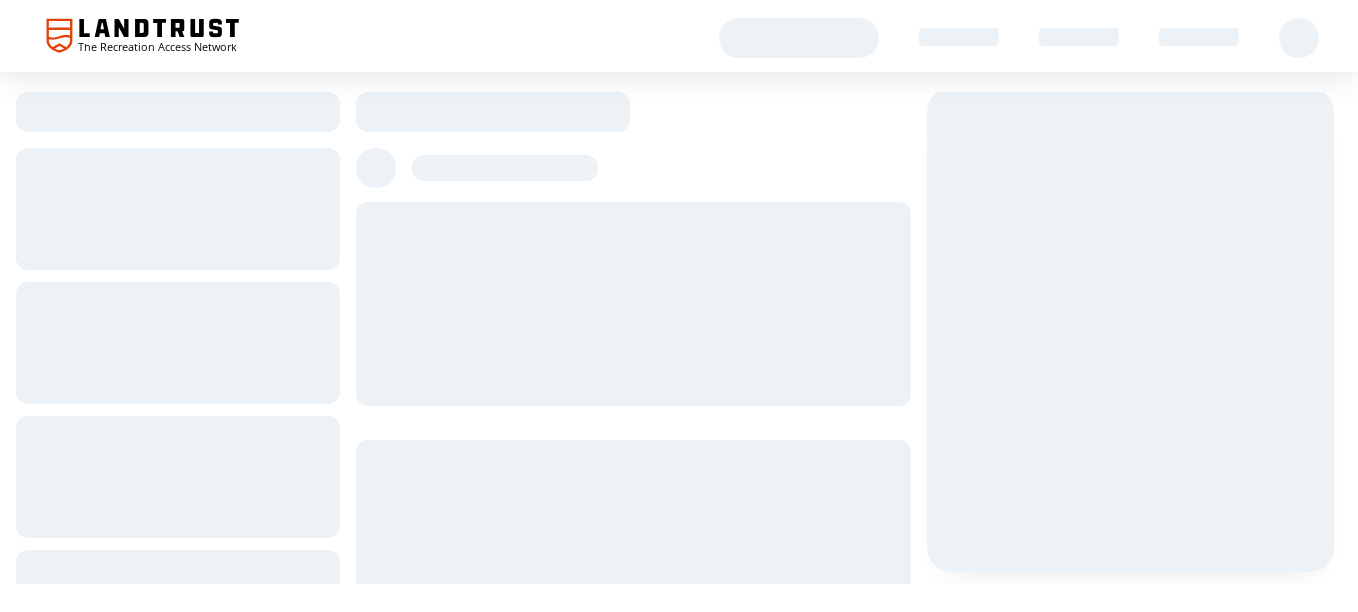 scroll, scrollTop: 0, scrollLeft: 0, axis: both 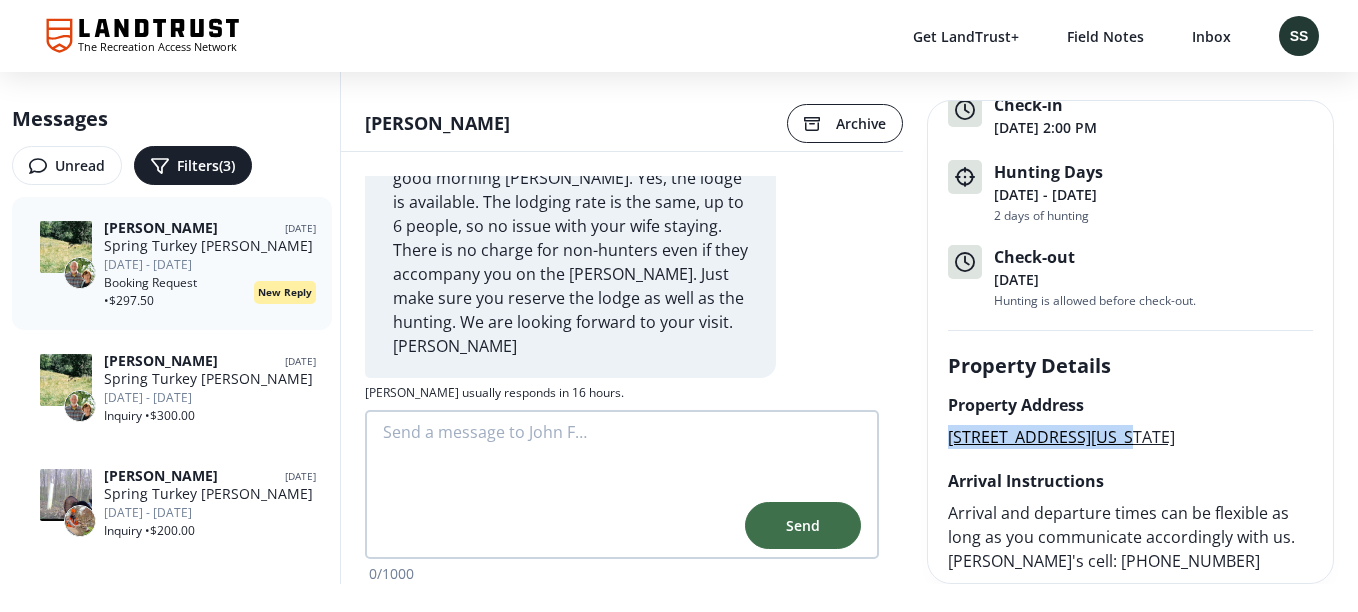 drag, startPoint x: 941, startPoint y: 435, endPoint x: 1112, endPoint y: 446, distance: 171.35344 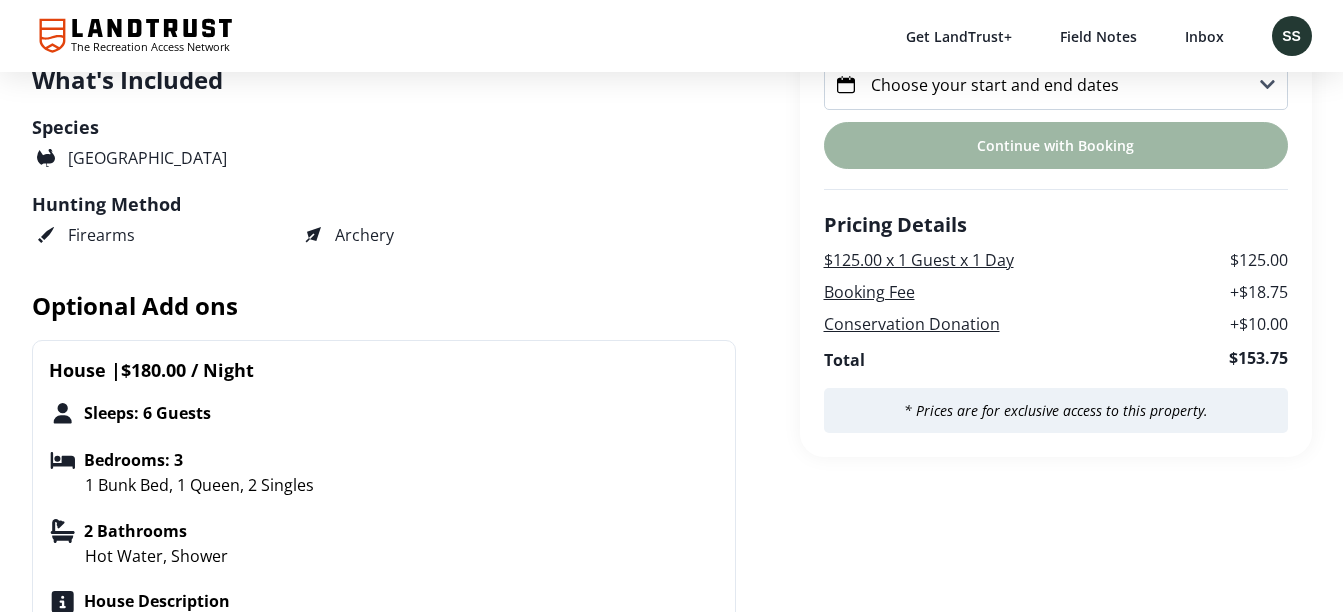 scroll, scrollTop: 720, scrollLeft: 0, axis: vertical 